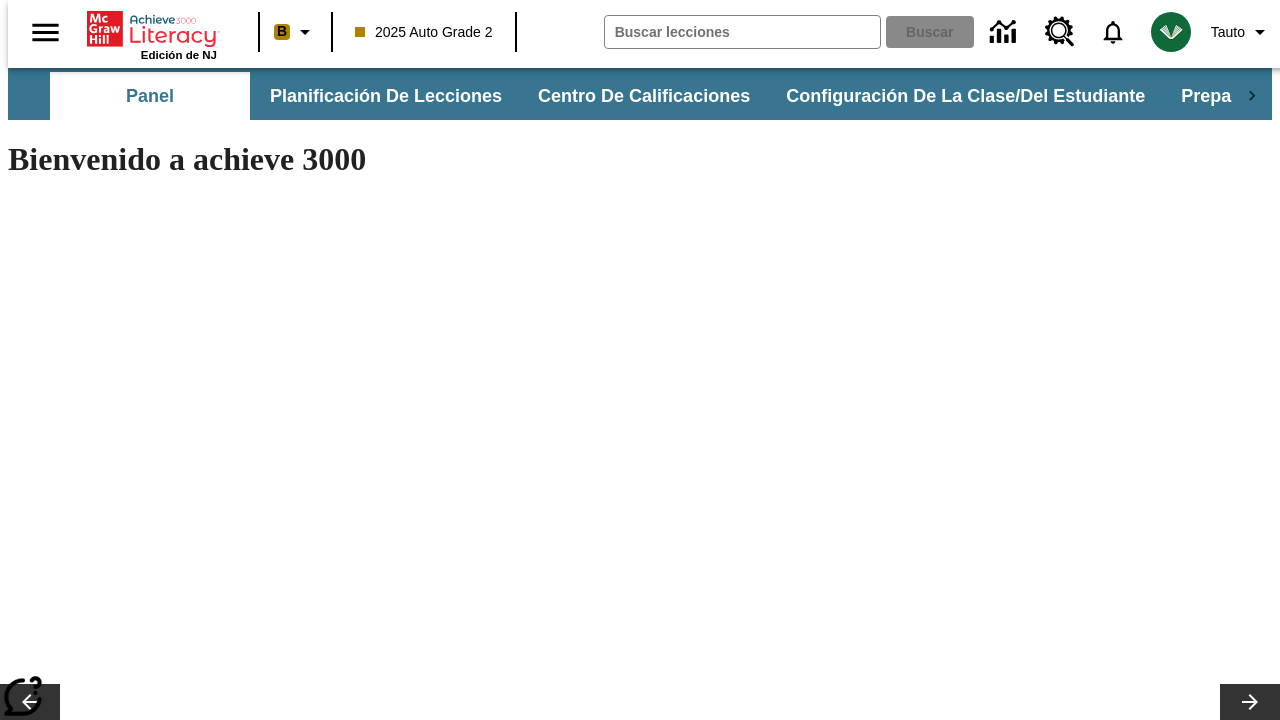 scroll, scrollTop: 0, scrollLeft: 0, axis: both 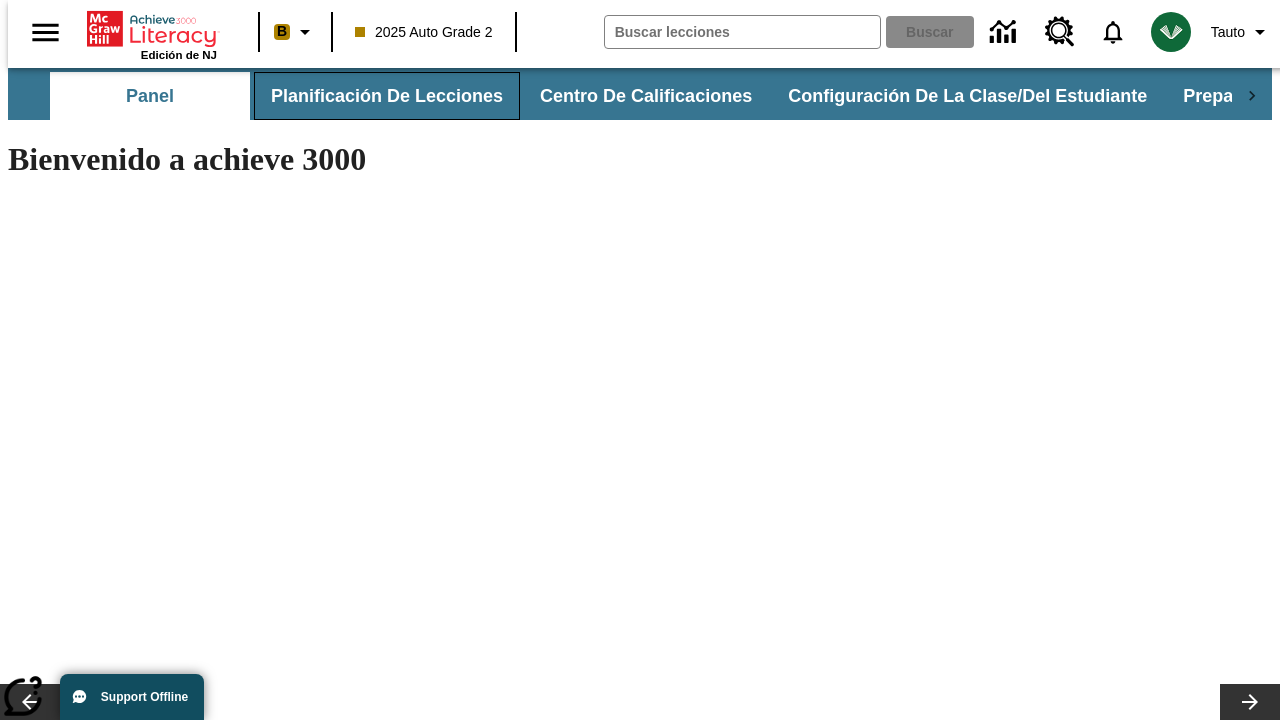 click on "Planificación de lecciones" at bounding box center (387, 96) 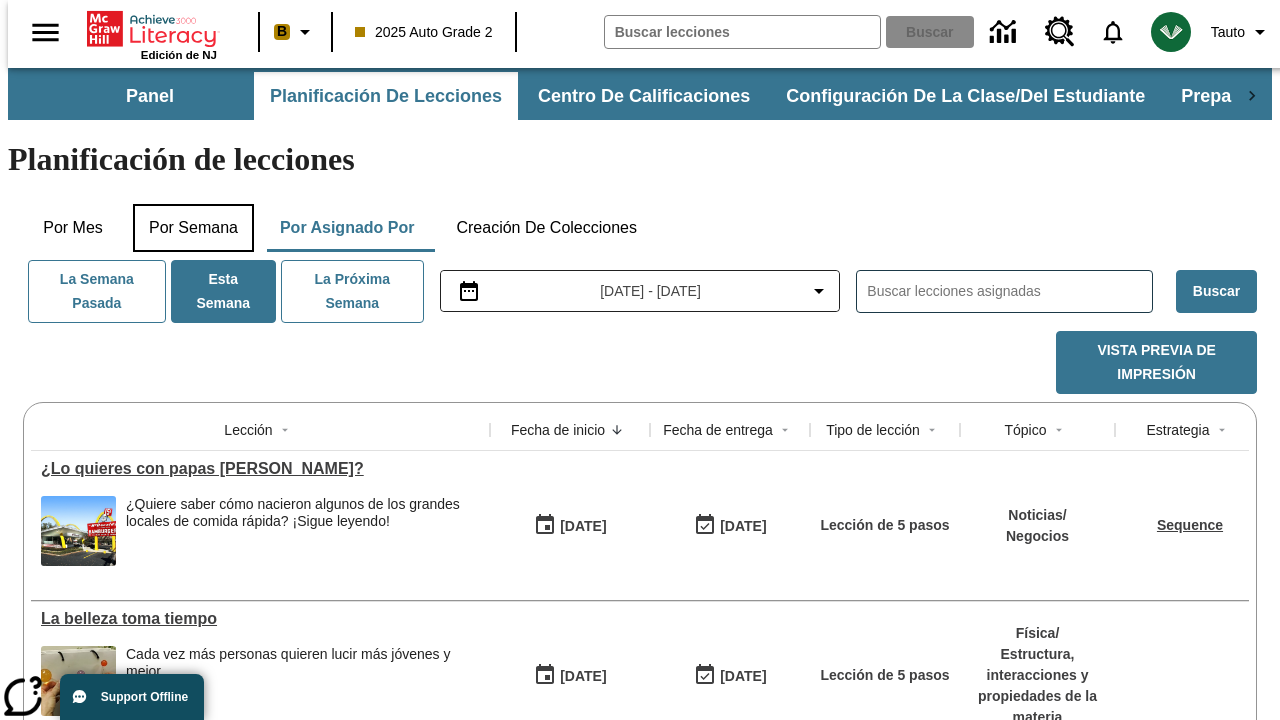 click on "Por semana" at bounding box center (193, 228) 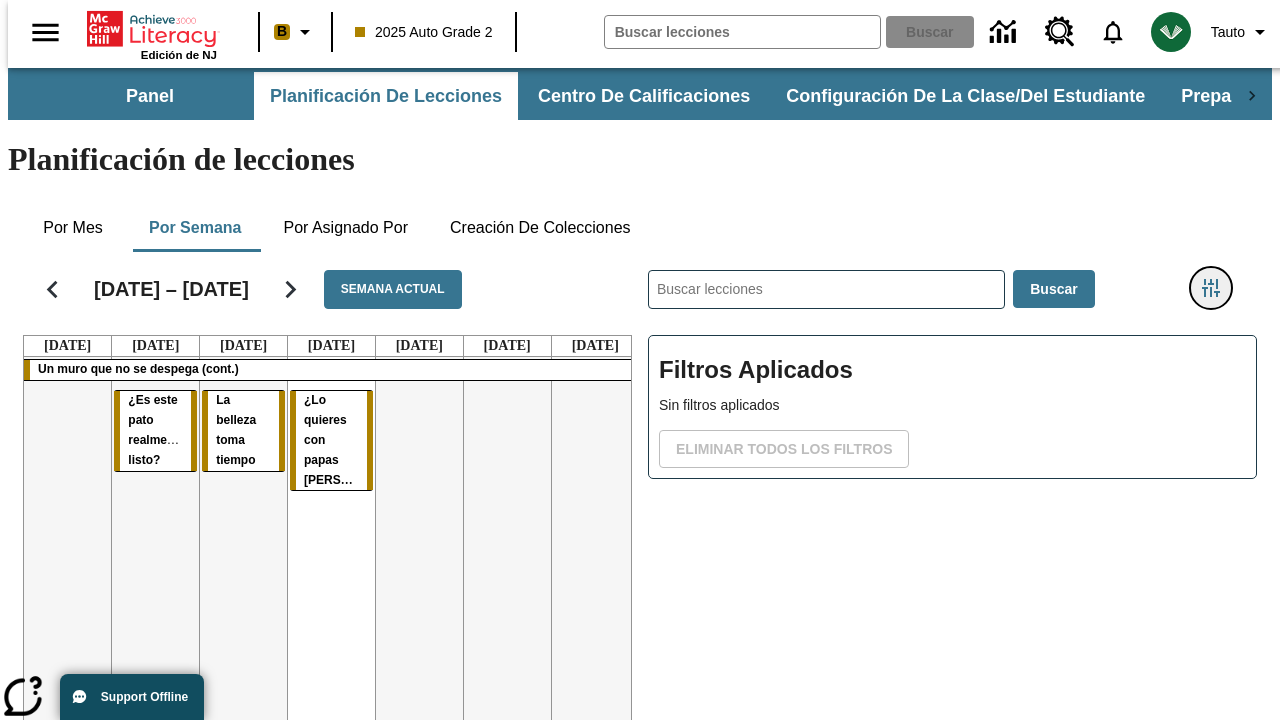 click 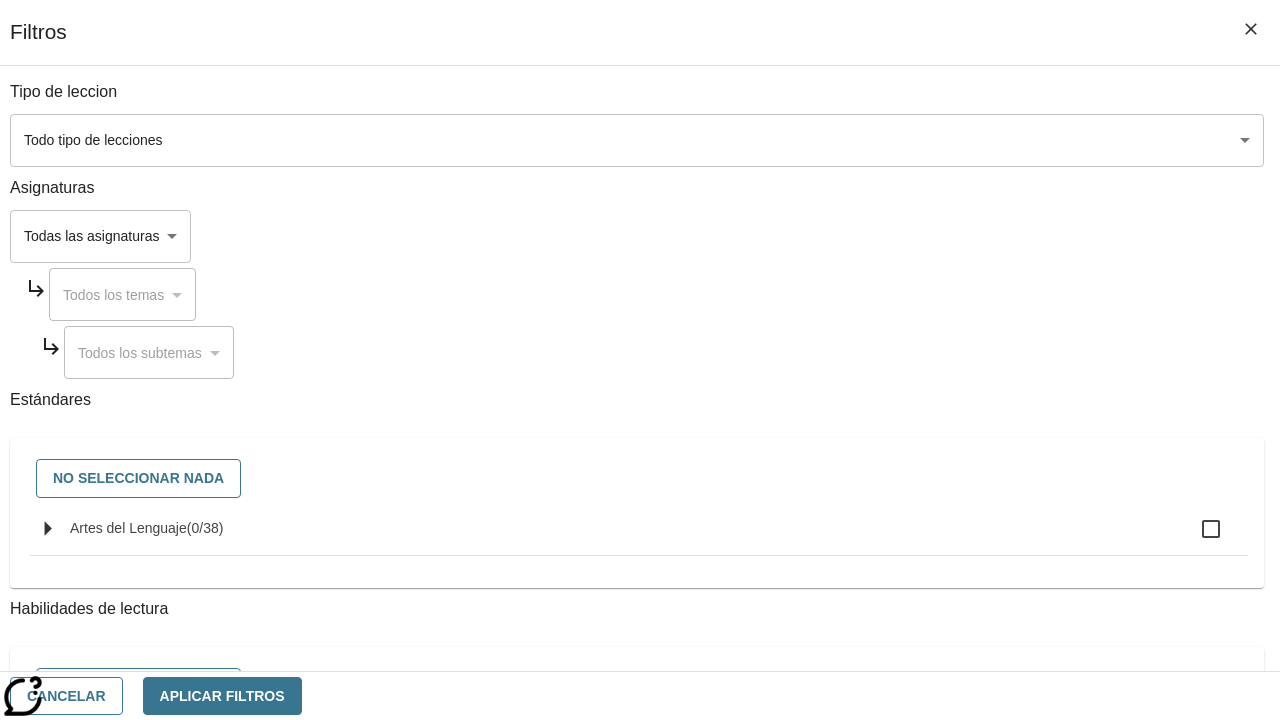 click on "Saltar al contenido principal
Edición de NJ B 2025 Auto Grade 2 Buscar 0 Tauto Panel Planificación de lecciones Centro de calificaciones Configuración de la clase/del estudiante Preparación universitaria y profesional Planificación de lecciones Por mes Por semana Por asignado por Creación de colecciones [DATE] – [DATE] Semana actual [DATE] [DATE] [DATE] [DATE] [DATE] [DATE] [DATE] Un muro que no se despega (cont.) ¿Es este pato realmente listo? La belleza toma tiempo ¿Lo quieres con papas fritas? ​ Buscar Filtros Aplicados Sin filtros aplicados Eliminar todos los filtros
©   2025 Achieve3000, Inc. y sus concedentes. Reservados todos los derechos.
×
Achieve 3000 CoBrowse support
Schedule:   Mon-Fri 7.30 AM to 9:00 PM EST
Call  [PHONE_NUMBER]  and provide your" at bounding box center [640, 495] 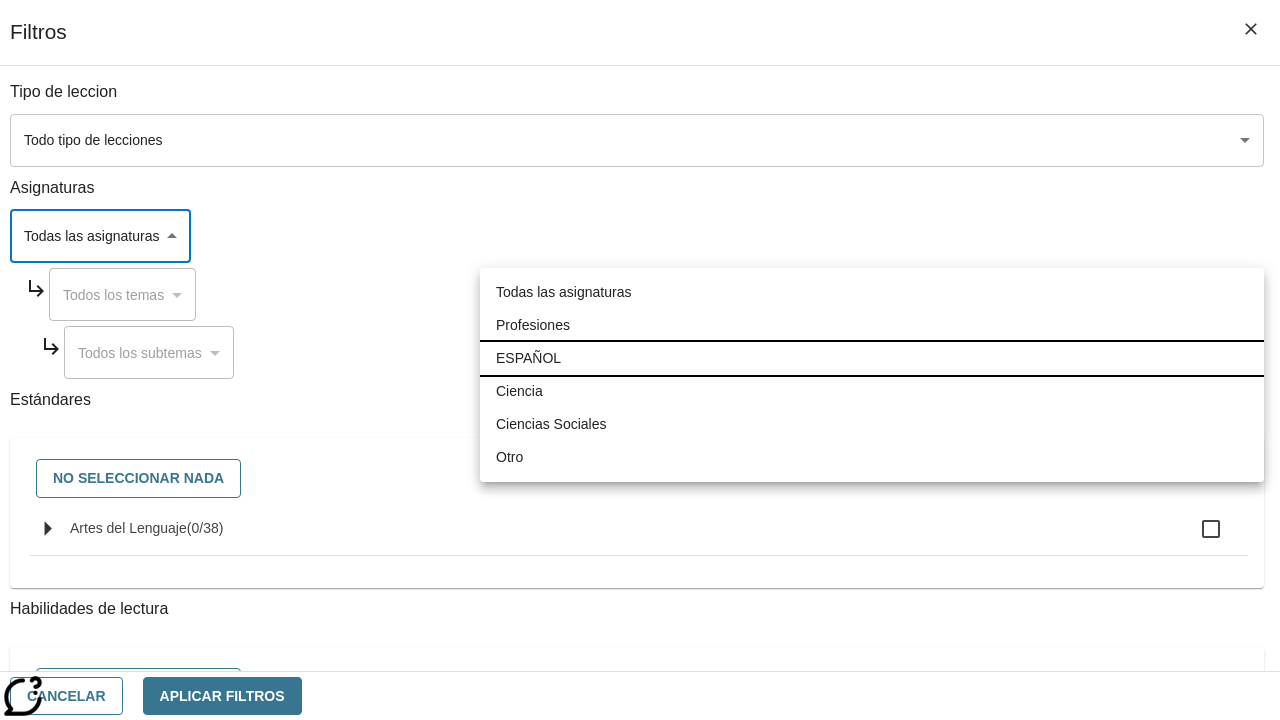 click on "ESPAÑOL" at bounding box center [872, 358] 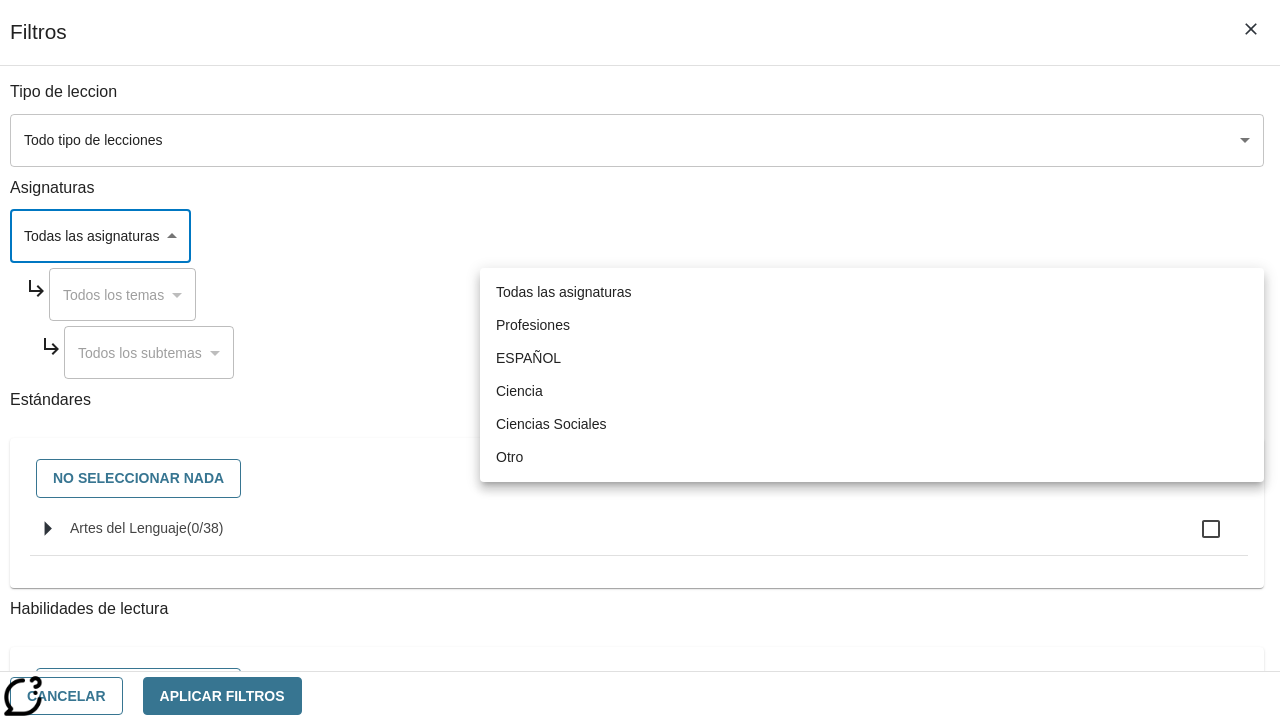 type on "1" 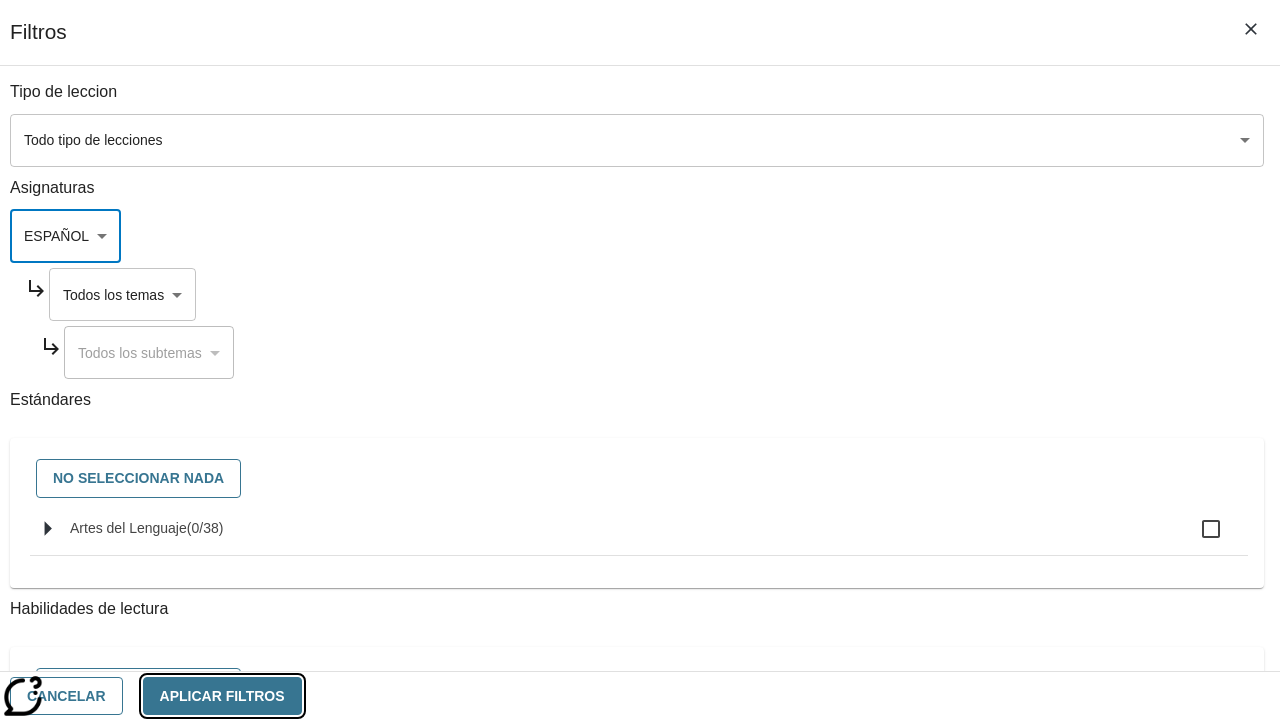 click on "Aplicar Filtros" at bounding box center [222, 696] 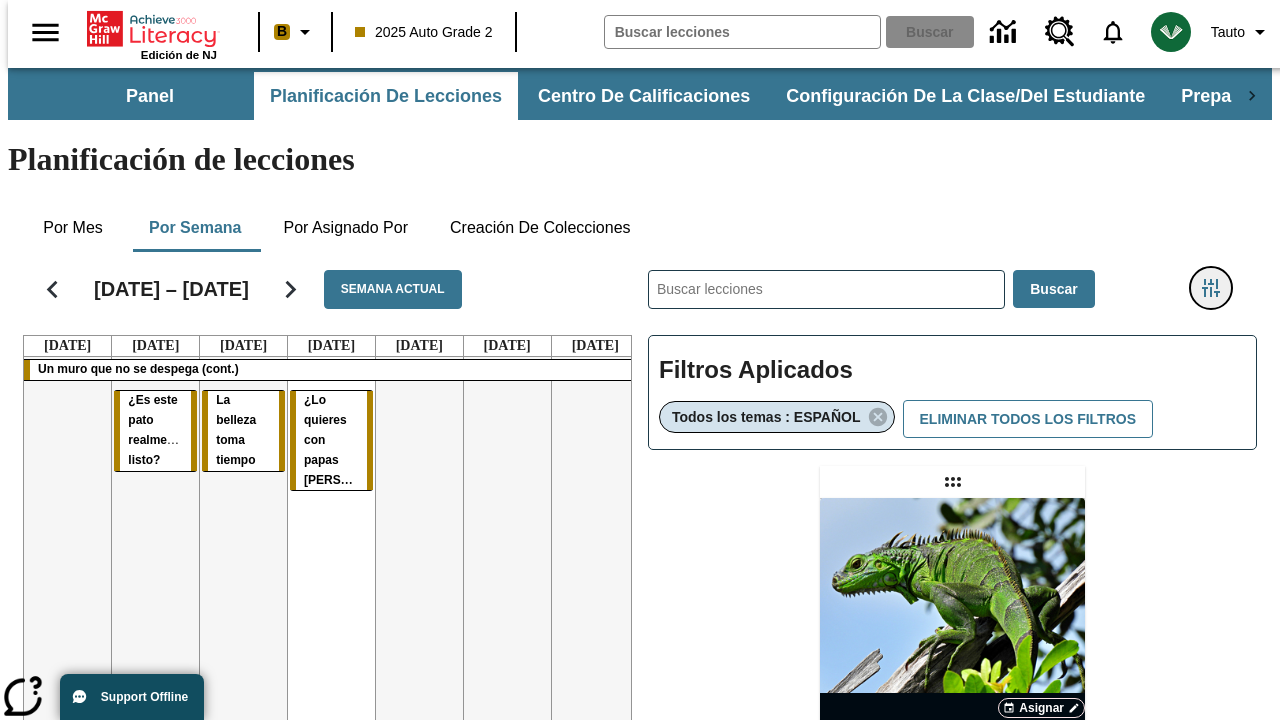 type 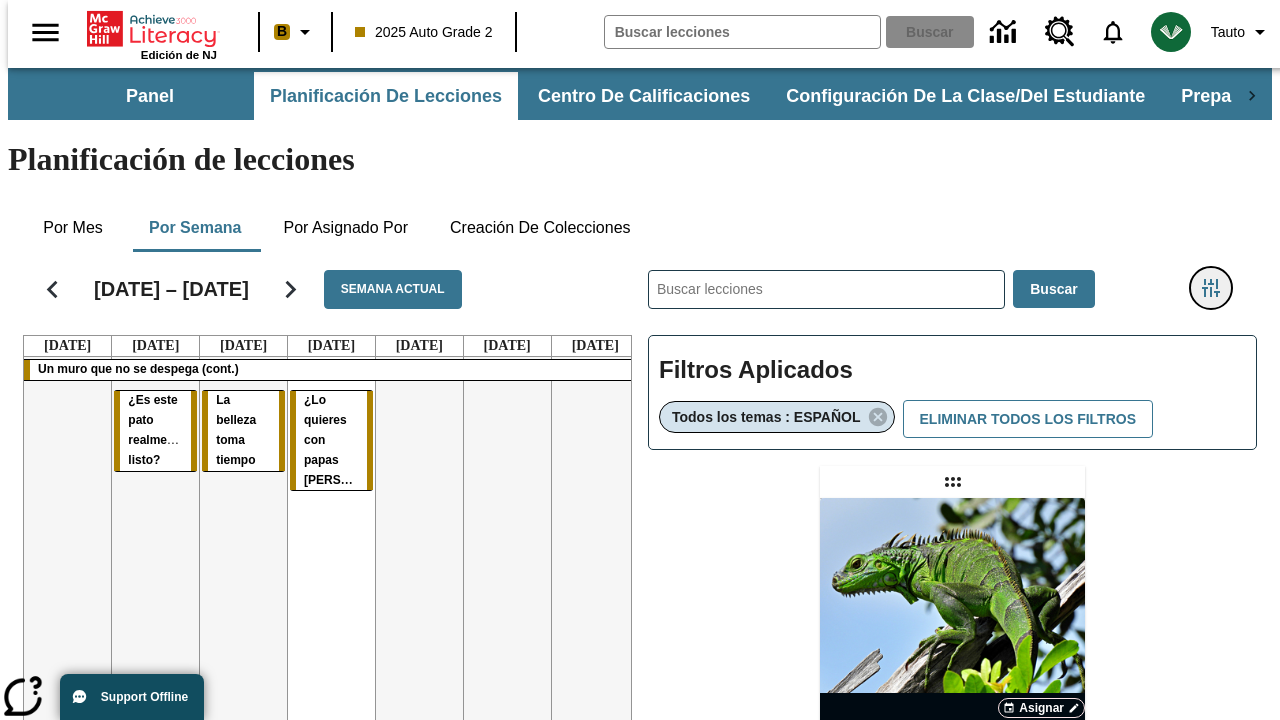 click 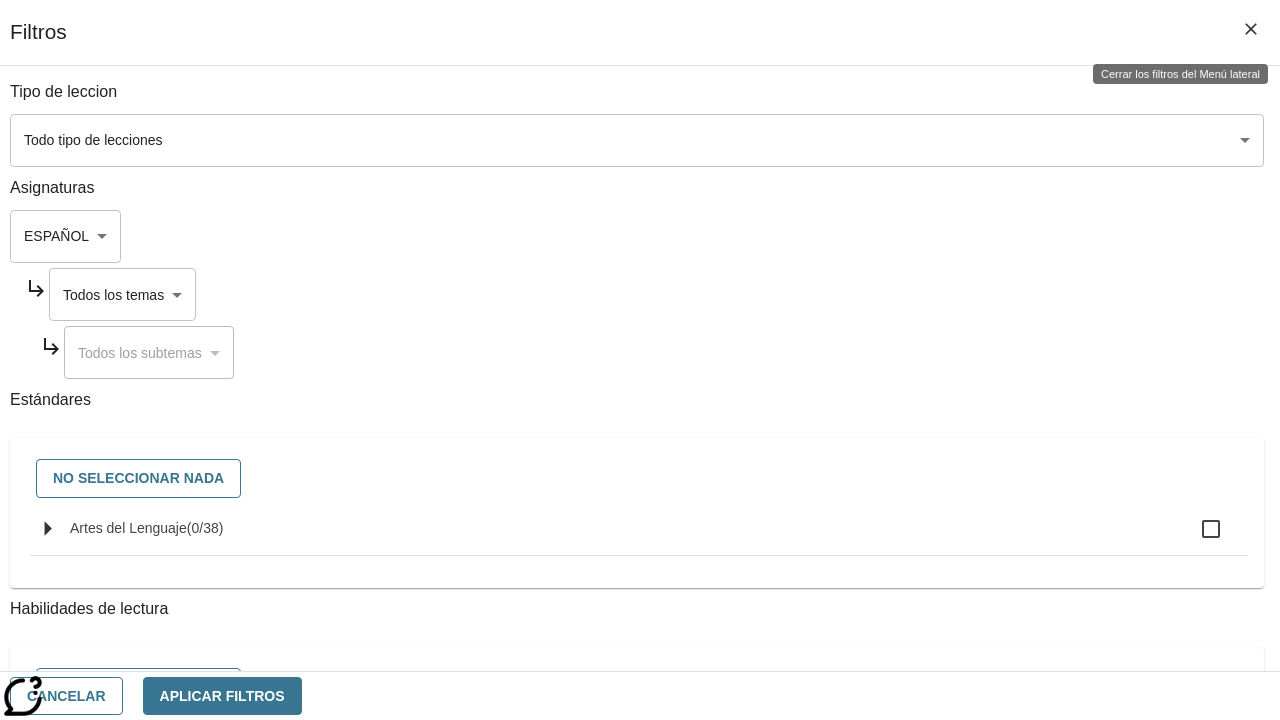 click on "Saltar al contenido principal
Edición de NJ B 2025 Auto Grade 2 Buscar 0 Tauto Panel Planificación de lecciones Centro de calificaciones Configuración de la clase/del estudiante Preparación universitaria y profesional Planificación de lecciones Por mes Por semana Por asignado por Creación de colecciones [DATE] – [DATE] Semana actual [DATE] [DATE] [DATE] [DATE] [DATE] [DATE] [DATE] Un muro que no se despega (cont.) ¿Es este pato realmente listo? La belleza toma tiempo ¿Lo quieres con papas fritas? ​ Buscar Filtros Aplicados Todos los temas : ESPAÑOL Eliminar todos los filtros Asignar Artículo + Actividad ENG/ES New Test Category Name / New Test Sub Category Name Lluvia de iguanas En el sur de [US_STATE] no nieva. Pero es posible que lluevan iguanas.
©   2025 Achieve3000, Inc. y sus concedentes. Reservados todos los derechos." at bounding box center [640, 589] 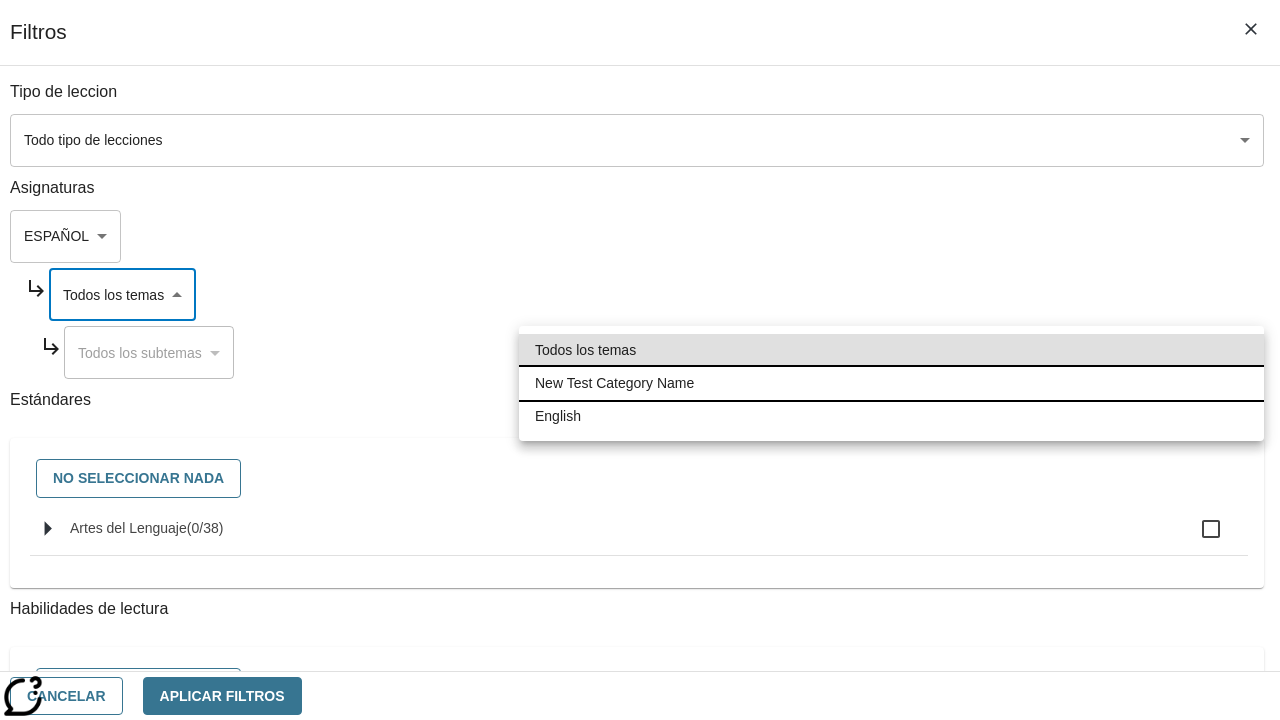 click on "New Test Category Name" at bounding box center (891, 383) 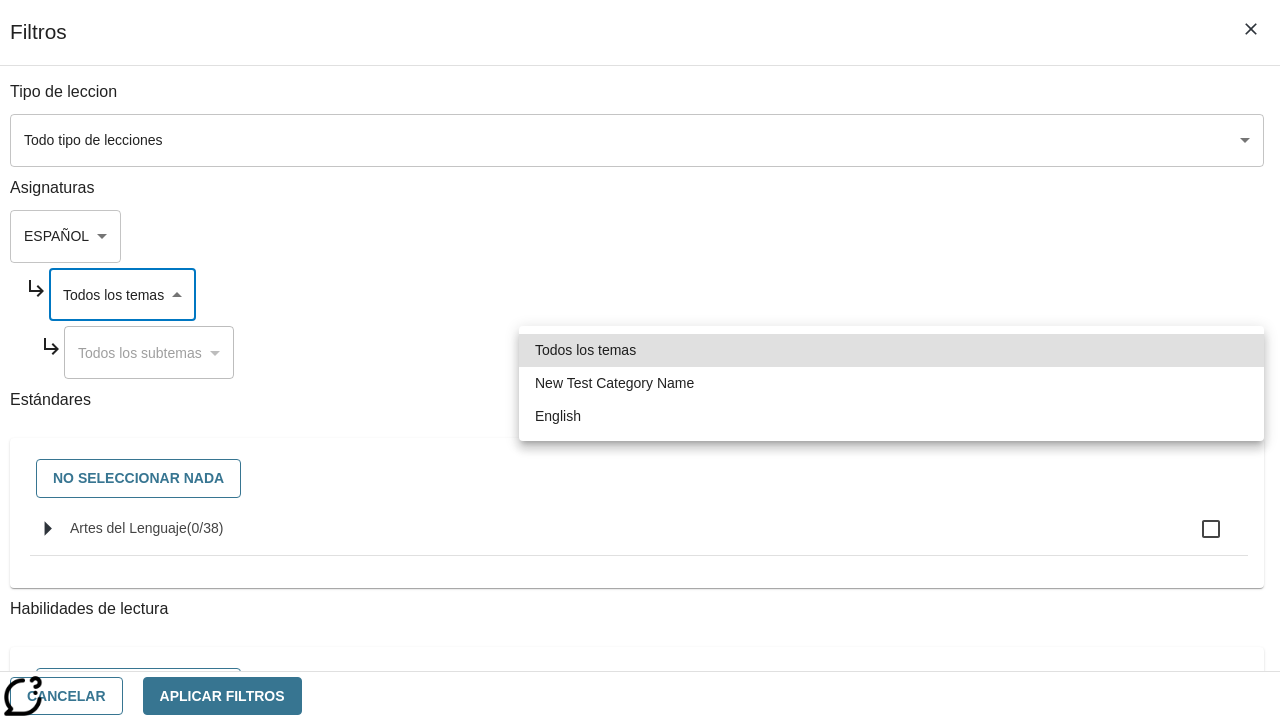 type on "265" 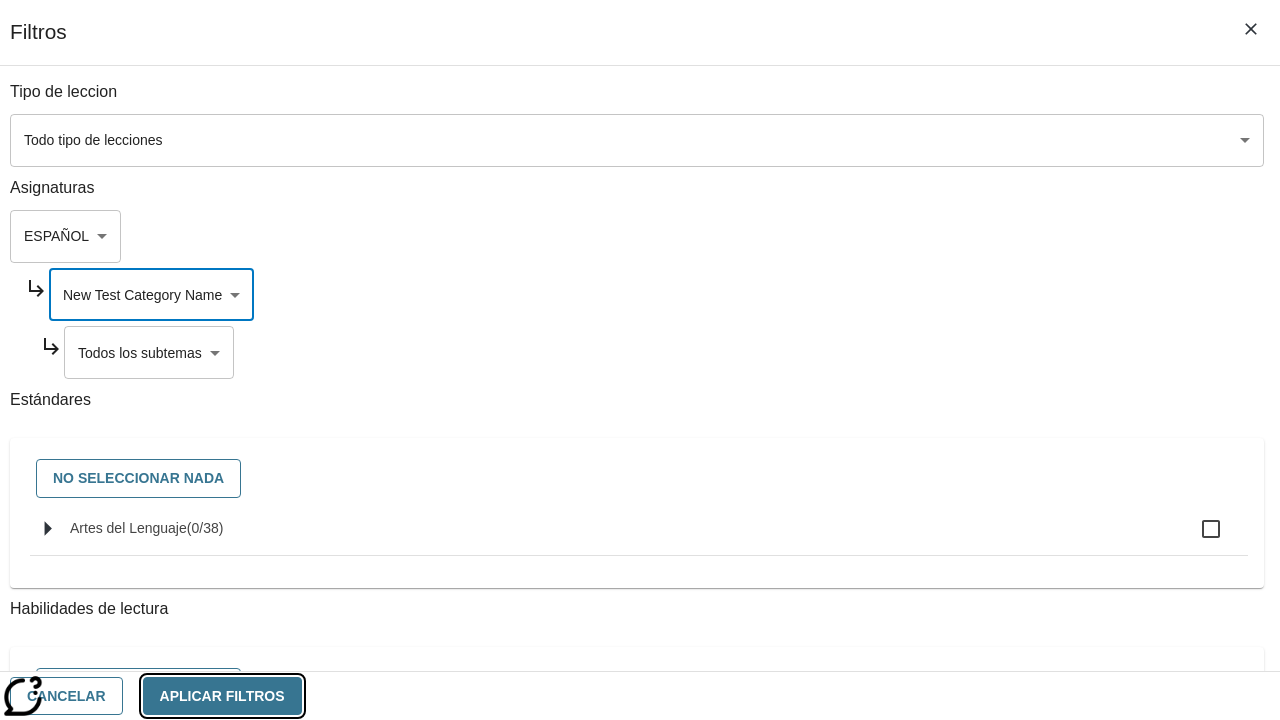 click on "Aplicar Filtros" at bounding box center (222, 696) 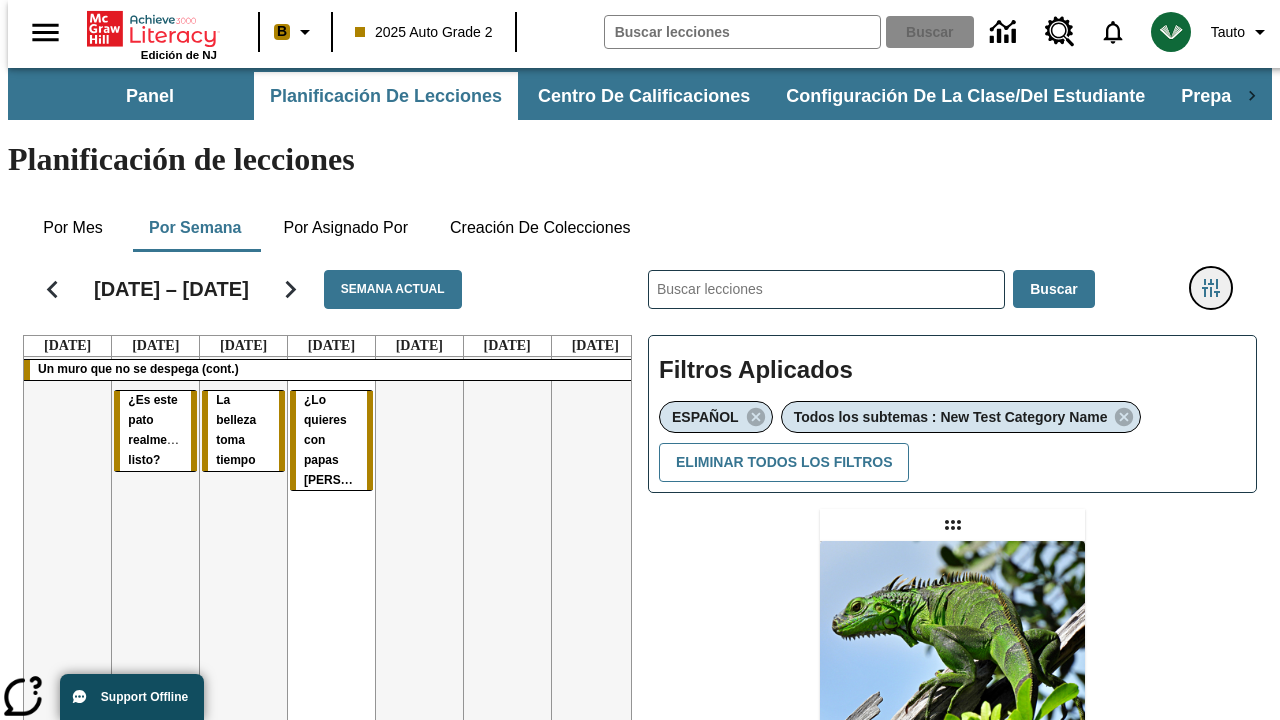 click 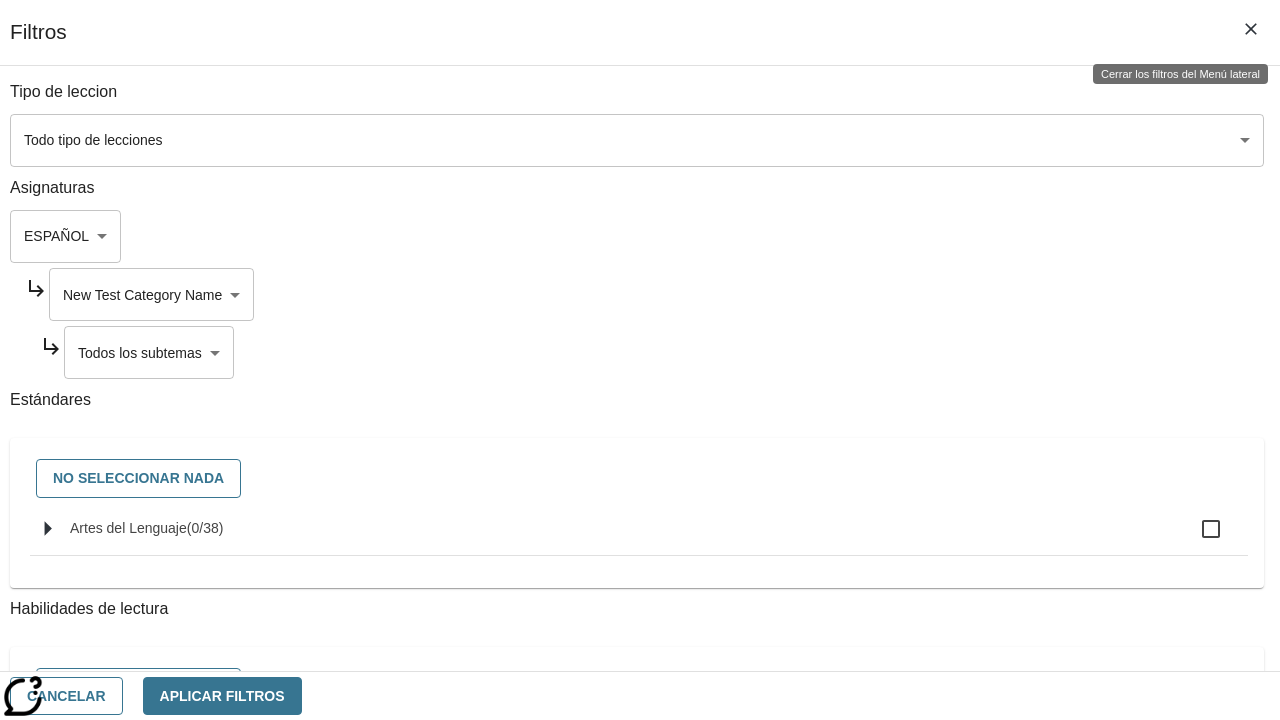 click on "Saltar al contenido principal
Edición de NJ B 2025 Auto Grade 2 Buscar 0 Tauto Panel Planificación de lecciones Centro de calificaciones Configuración de la clase/del estudiante Preparación universitaria y profesional Planificación de lecciones Por mes Por semana Por asignado por Creación de colecciones [DATE] – [DATE] Semana actual [DATE] [DATE] [DATE] [DATE] [DATE] [DATE] [DATE] Un muro que no se despega (cont.) ¿Es este pato realmente listo? La belleza toma tiempo ¿Lo quieres con papas fritas? ​ Buscar Filtros Aplicados ESPAÑOL Todos los subtemas : New Test Category Name Eliminar todos los filtros Asignar Artículo + Actividad ENG/ES New Test Category Name / New Test Sub Category Name Lluvia de iguanas En el sur de [US_STATE] no nieva. Pero es posible que lluevan iguanas.
©   2025 Achieve3000, Inc. y sus concedentes." at bounding box center (640, 611) 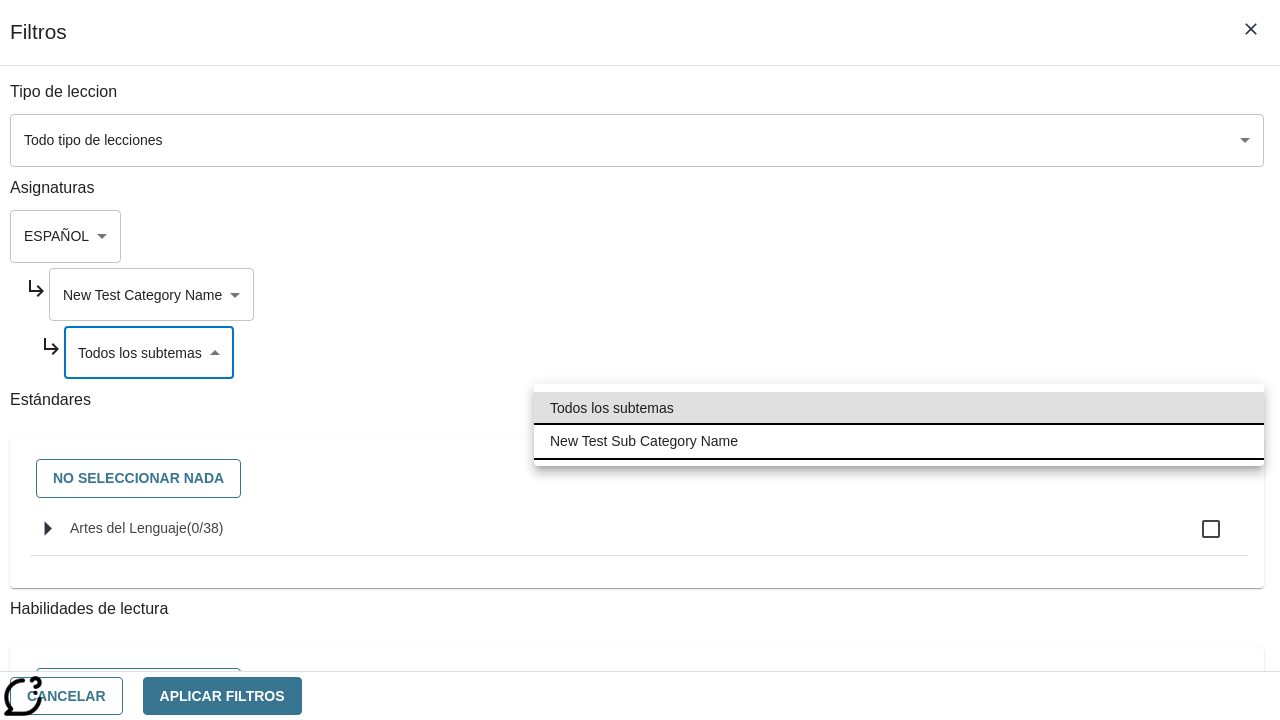 click on "New Test Sub Category Name" at bounding box center (899, 441) 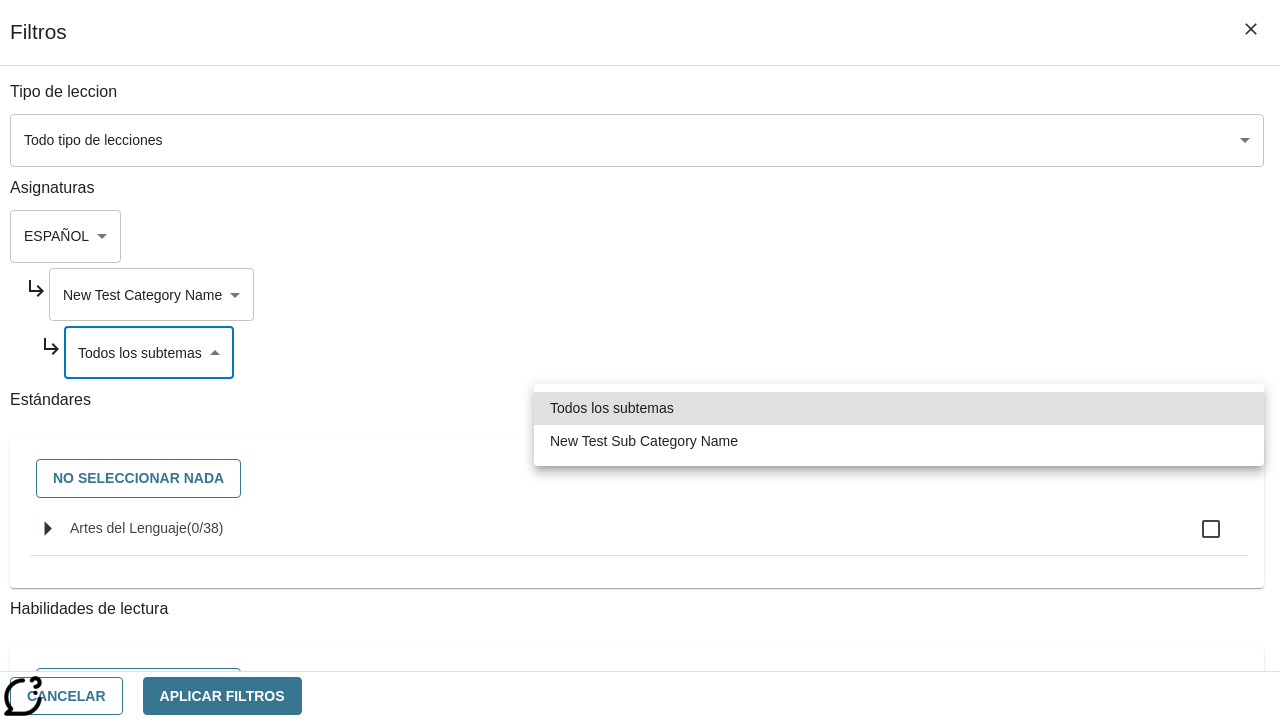 type on "2232" 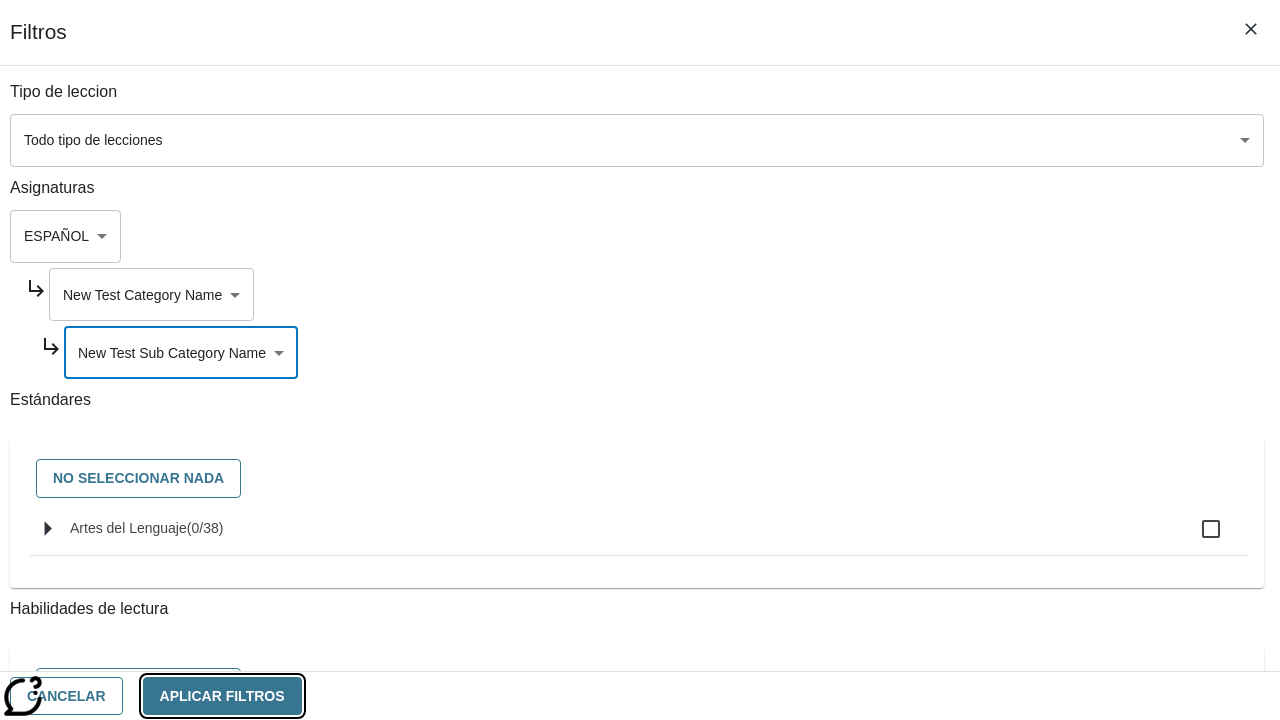 click on "Aplicar Filtros" at bounding box center (222, 696) 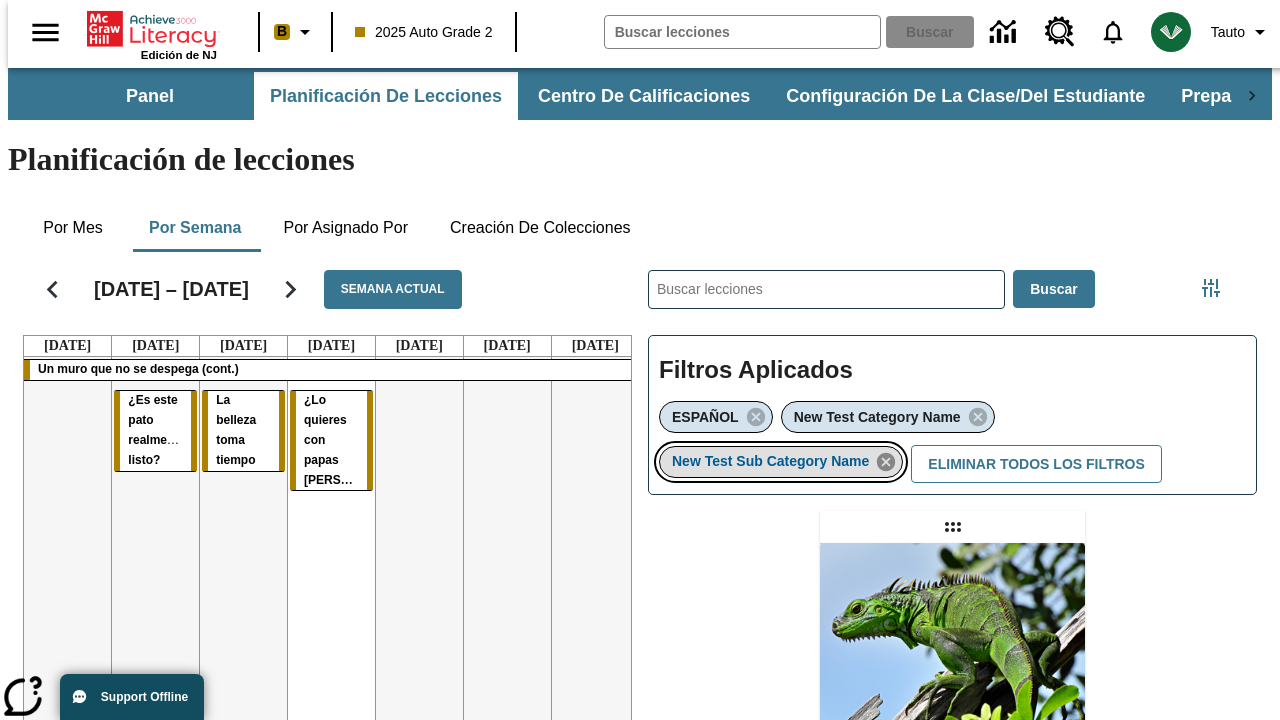 click 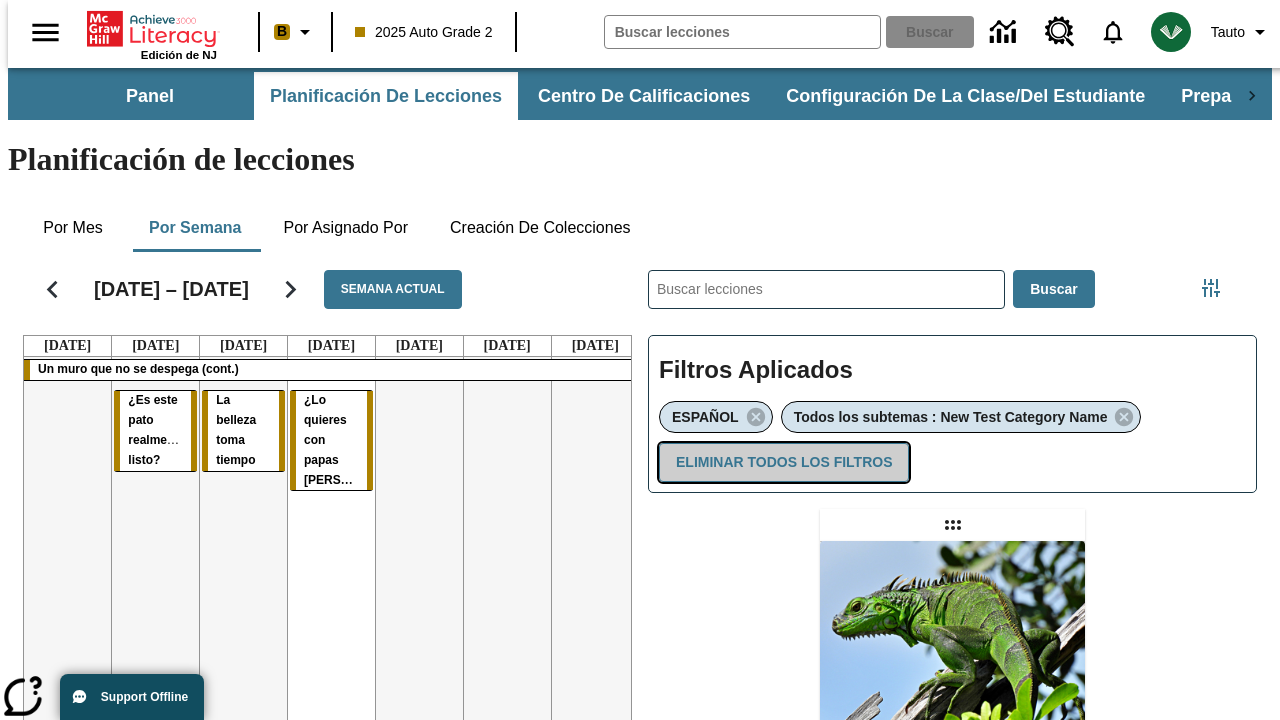 click on "Eliminar todos los filtros" at bounding box center [784, 462] 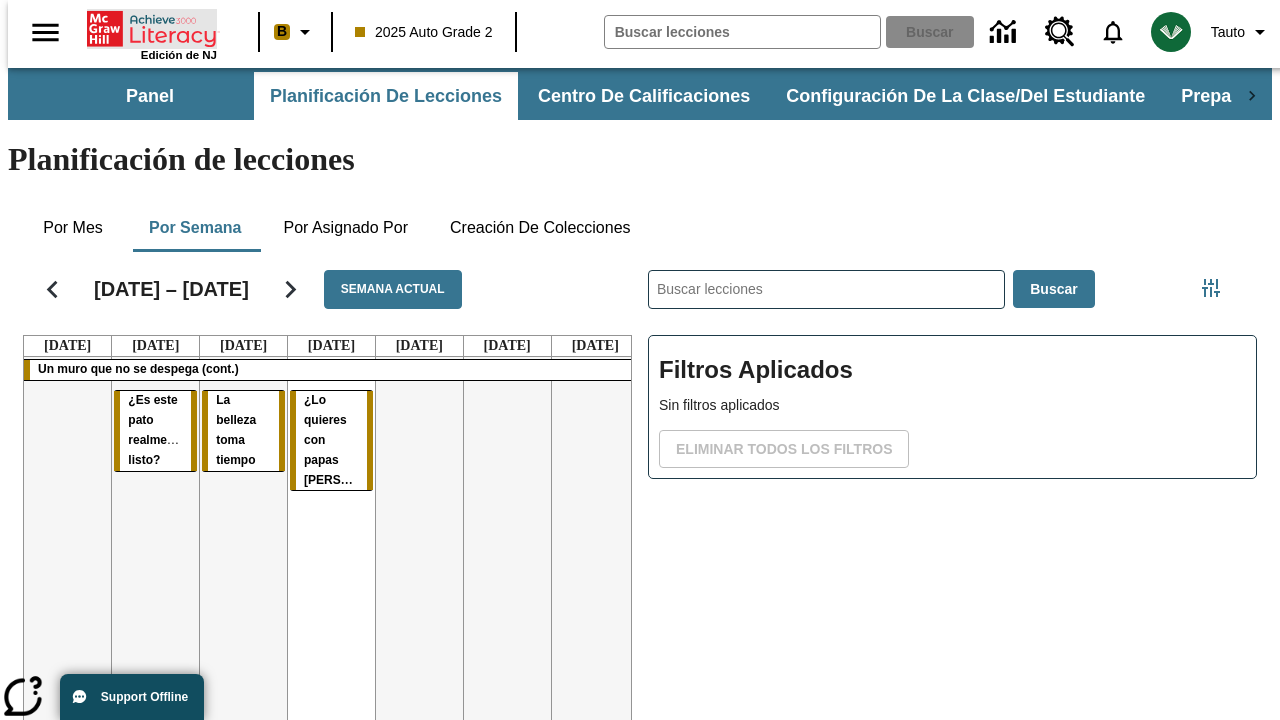 click 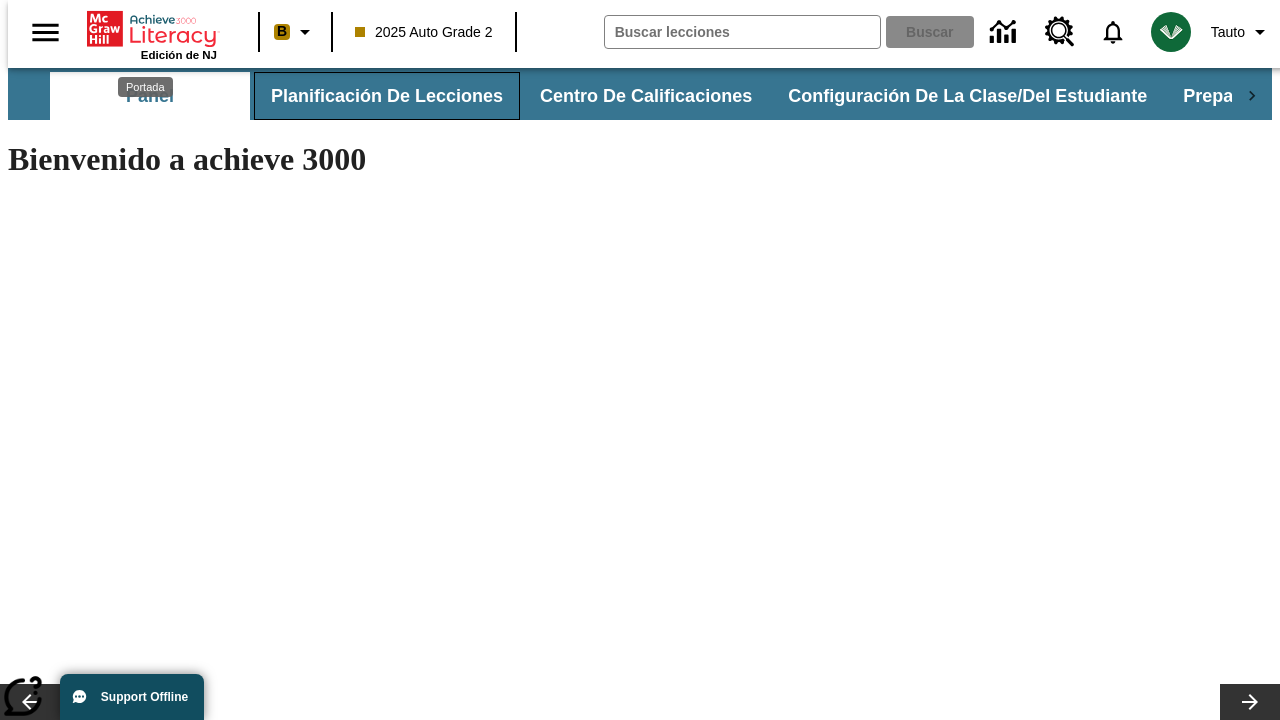 click on "Planificación de lecciones" at bounding box center [387, 96] 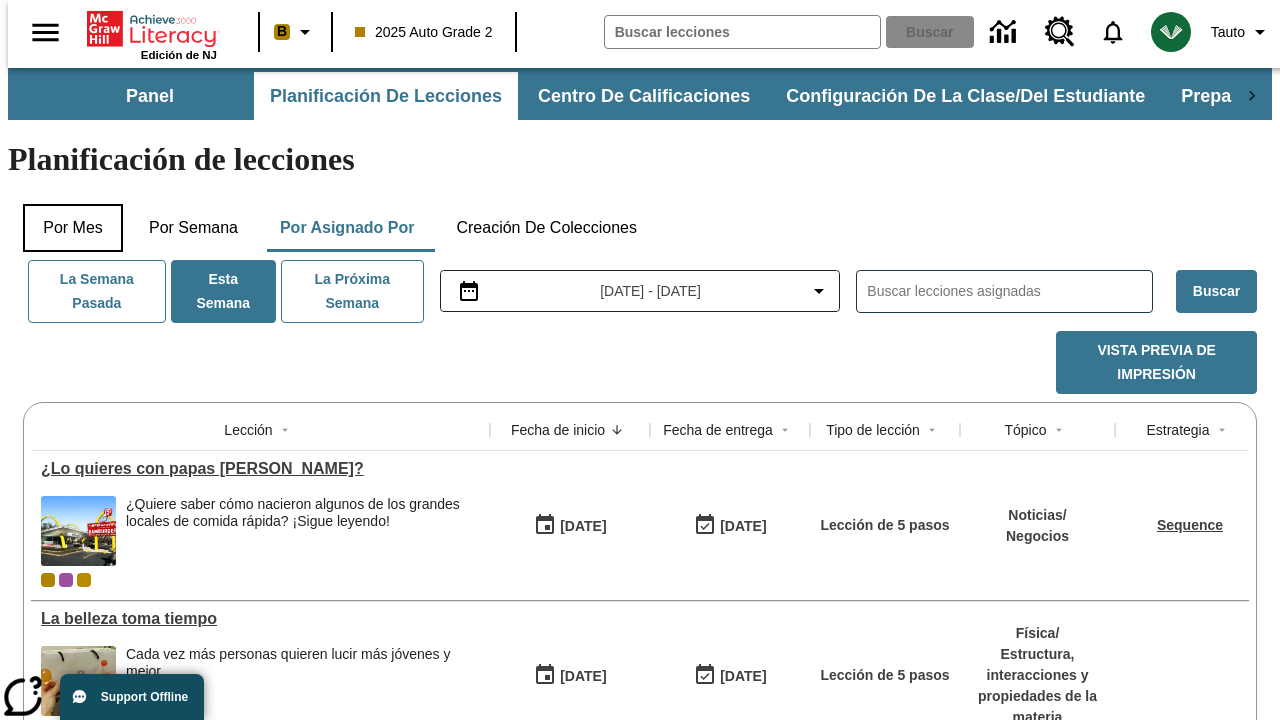 click on "Por mes" at bounding box center [73, 228] 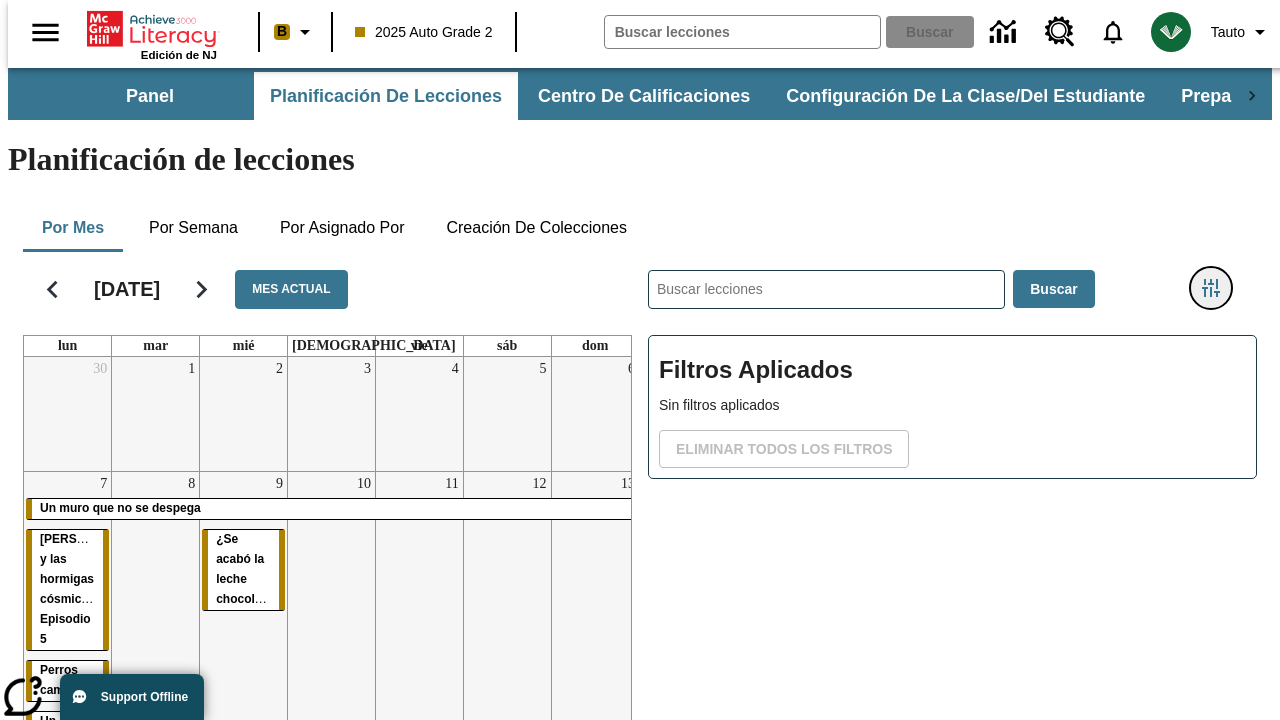 click 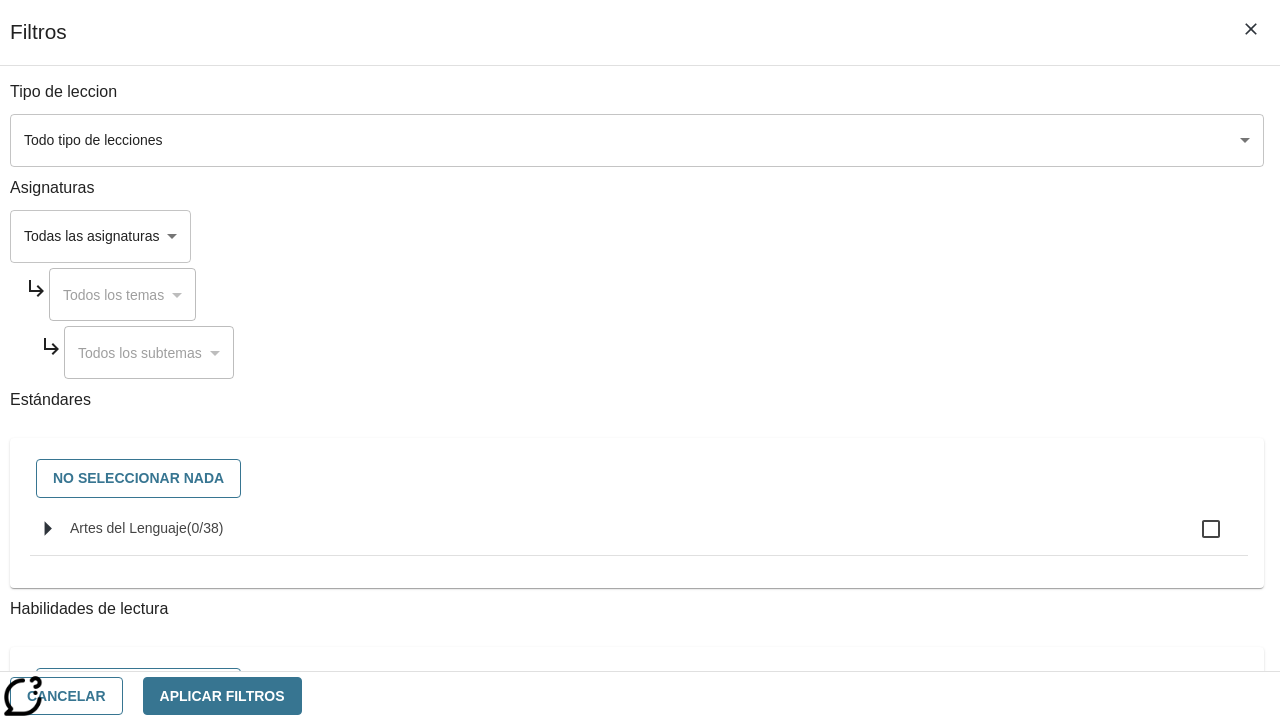 click on "Saltar al contenido principal
Edición de NJ B 2025 Auto Grade 2 Buscar 0 Tauto Panel Planificación de lecciones Centro de calificaciones Configuración de la clase/del estudiante Preparación universitaria y profesional Planificación de lecciones Por mes Por semana Por asignado por Creación de colecciones [DATE] Mes actual lun mar mié jue vie sáb dom 30 1 2 3 4 5 6 7 Un muro que no se despega [PERSON_NAME] y las hormigas cósmicas: Episodio 5 Perros campeones Un joven maestro Un museo para los perros 8 9 ¿Se acabó la leche chocolateada? 10 11 12 13 14 Un muro que no se despega 15 ¿Es este pato realmente listo? 16 La belleza toma tiempo 17 ¿Lo quieres con papas fritas? 18 19 20 21 22 23 24 25 26 27 28 29 30 31 1 2 3 4 Nacido para el motocrós 5 6 7 8 9 10 ​ Buscar Filtros Aplicados Sin filtros aplicados Eliminar todos los filtros
©" at bounding box center [640, 495] 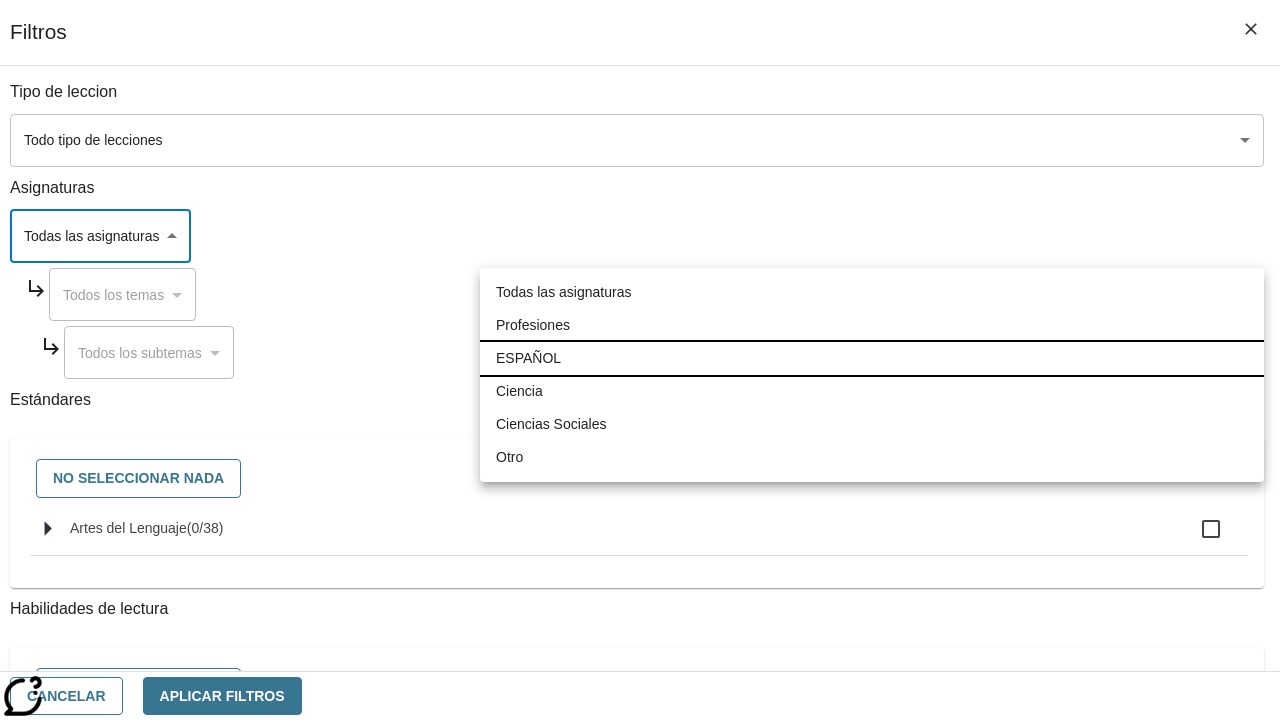 click on "ESPAÑOL" at bounding box center [872, 358] 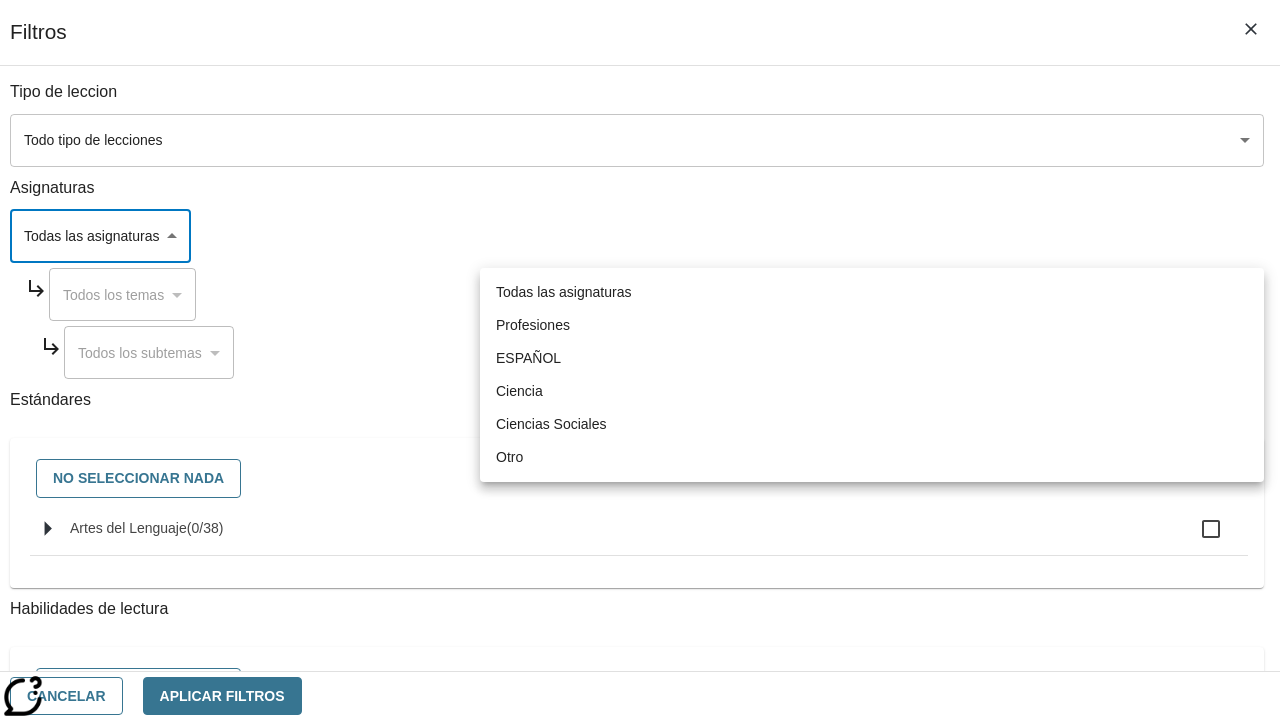 type on "1" 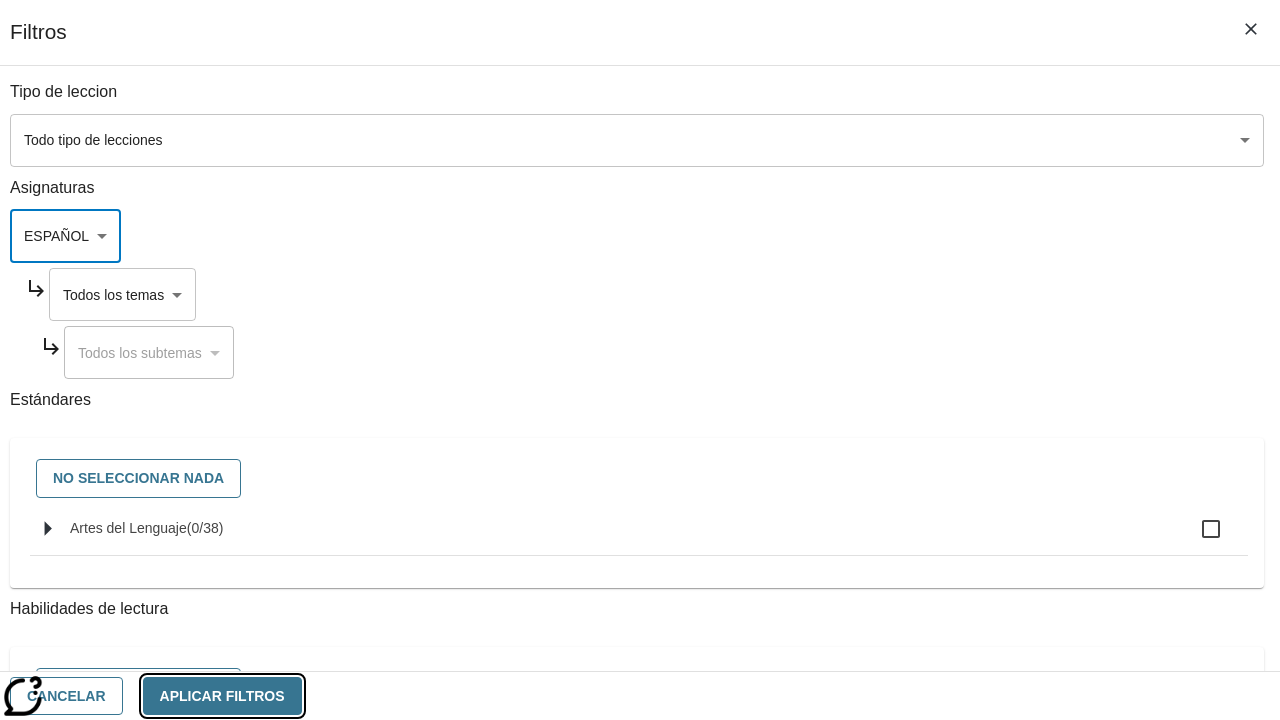click on "Aplicar Filtros" at bounding box center (222, 696) 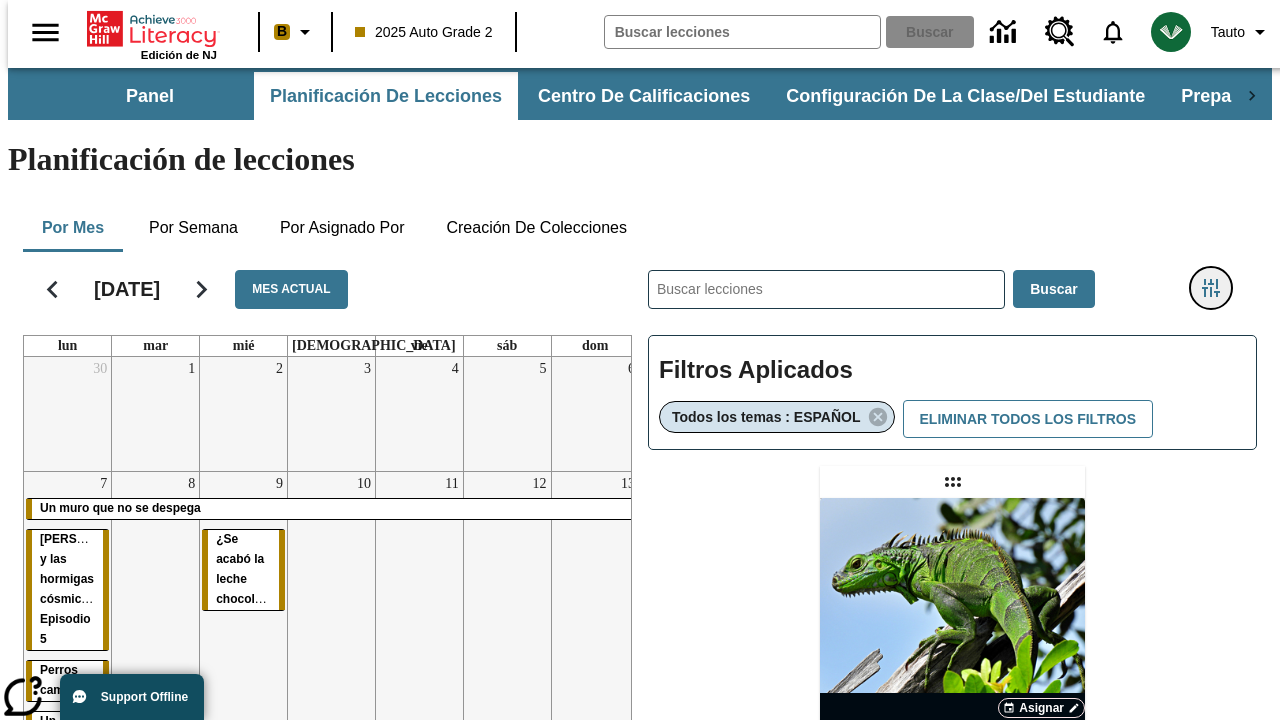 type 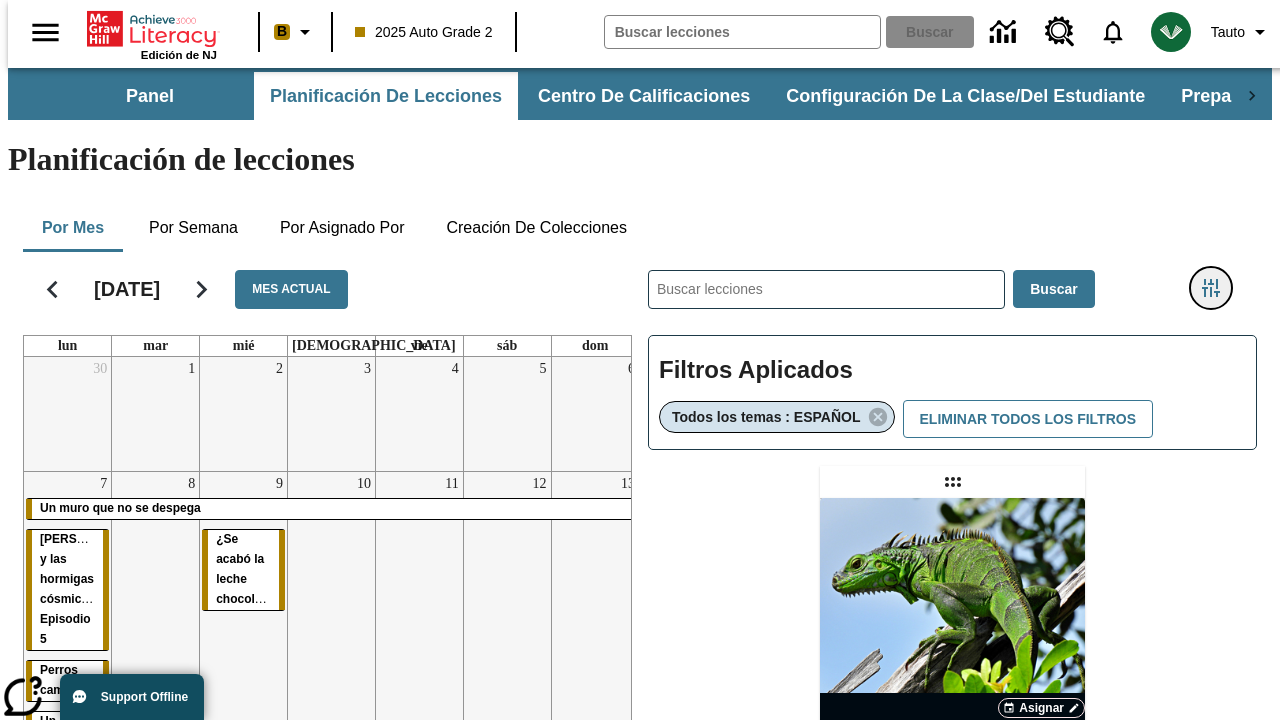 click 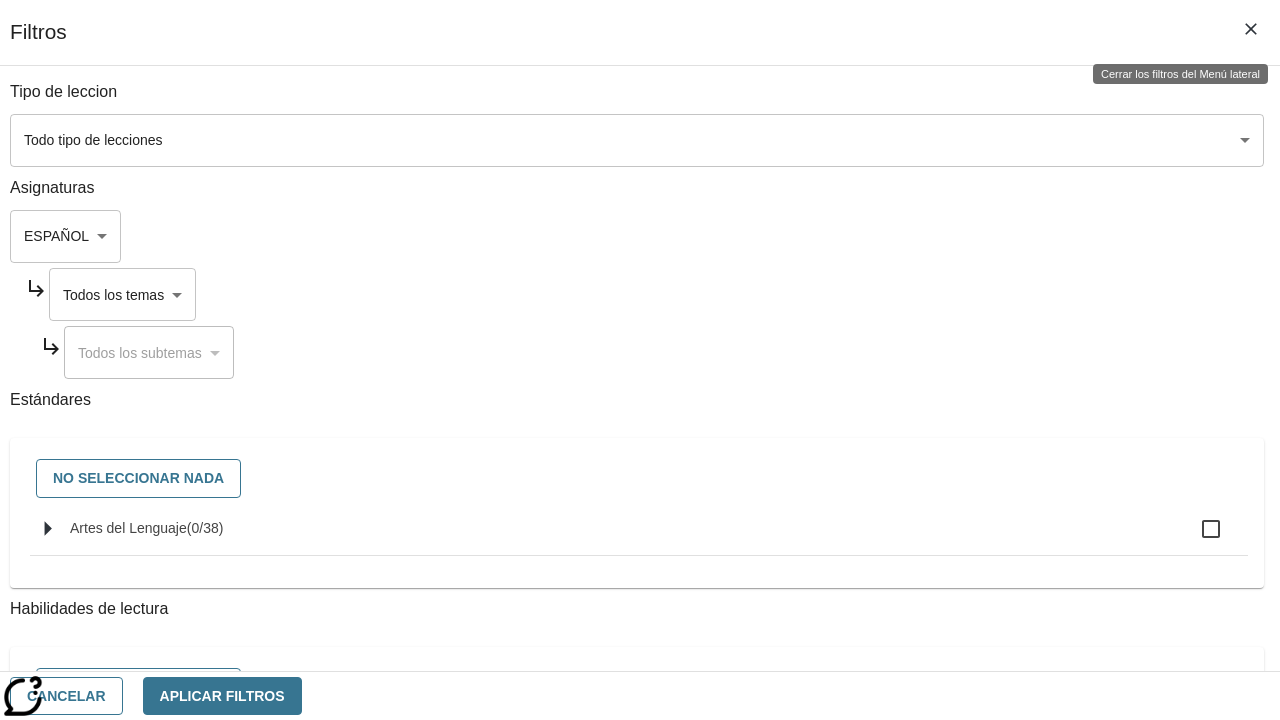 click on "Saltar al contenido principal
Edición de NJ B 2025 Auto Grade 2 Buscar 0 Tauto Panel Planificación de lecciones Centro de calificaciones Configuración de la clase/del estudiante Preparación universitaria y profesional Planificación de lecciones Por mes Por semana Por asignado por Creación de colecciones [DATE] Mes actual lun mar mié jue vie sáb dom 30 1 2 3 4 5 6 7 Un muro que no se despega [PERSON_NAME] y las hormigas cósmicas: Episodio 5 Perros campeones Un joven maestro Un museo para los perros 8 9 ¿Se acabó la leche chocolateada? 10 11 12 13 14 Un muro que no se despega 15 ¿Es este pato realmente listo? 16 La belleza toma tiempo 17 ¿Lo quieres con papas fritas? 18 19 20 21 22 23 24 25 26 27 28 29 30 31 1 2 3 4 Nacido para el motocrós 5 6 7 8 9 10 ​ Buscar Filtros Aplicados Todos los temas : ESPAÑOL Eliminar todos los filtros Asignar Artículo + Actividad ENG/ES /" at bounding box center (640, 589) 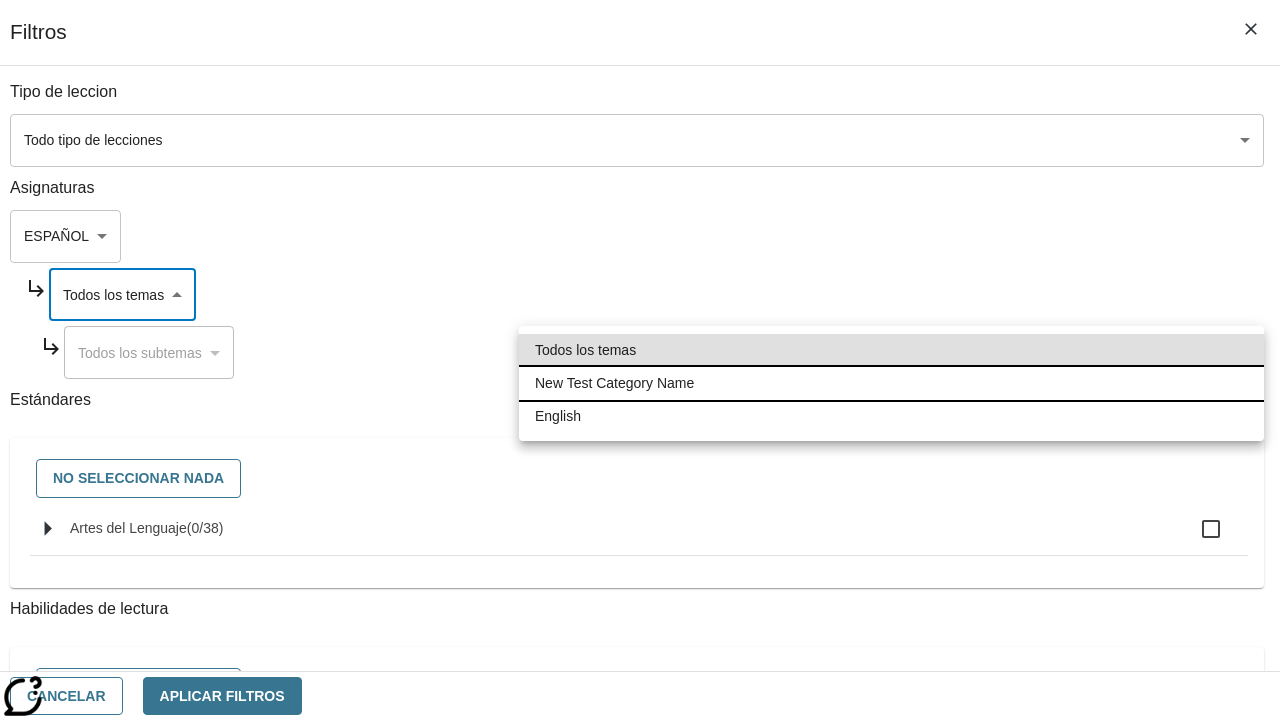 click on "New Test Category Name" at bounding box center (891, 383) 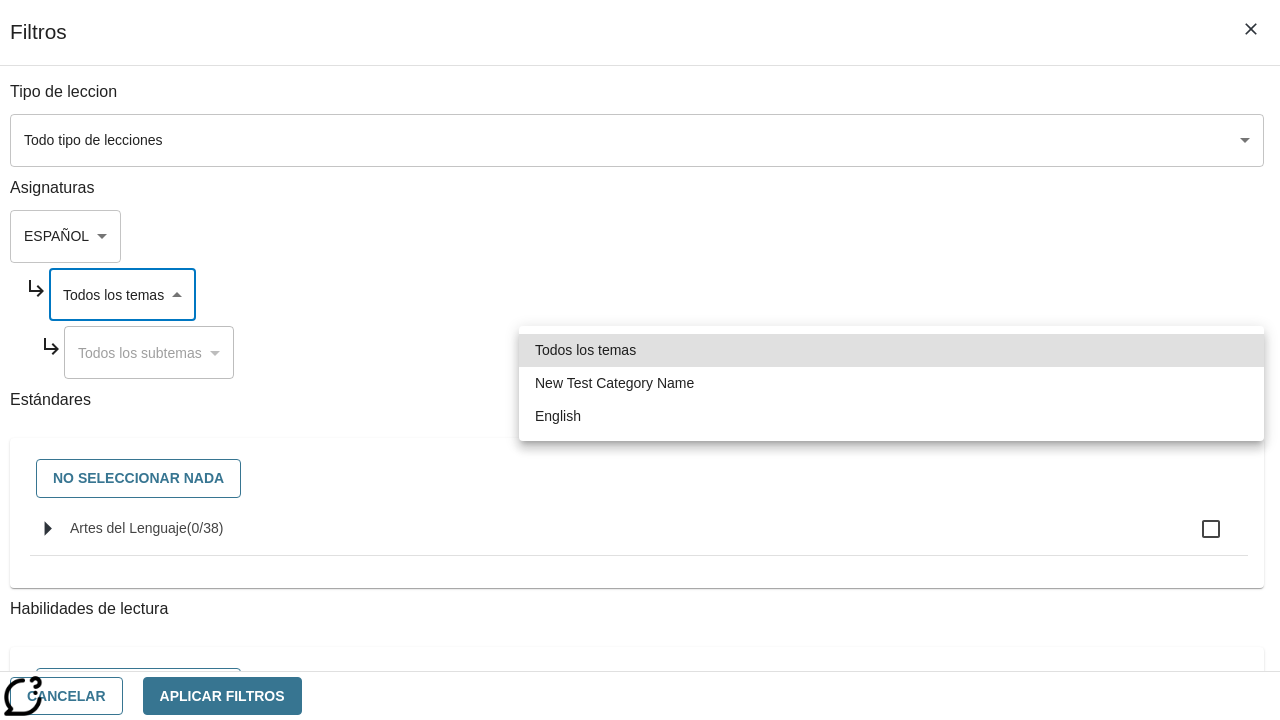 type on "265" 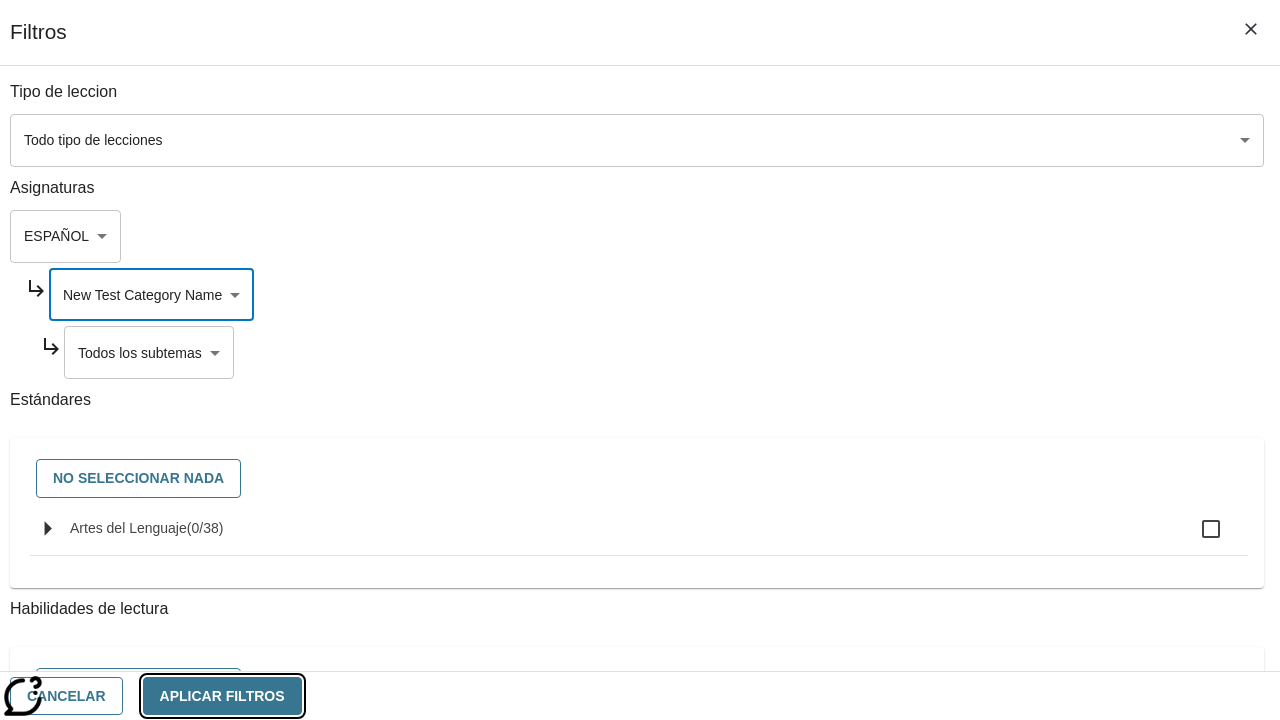 click on "Aplicar Filtros" at bounding box center (222, 696) 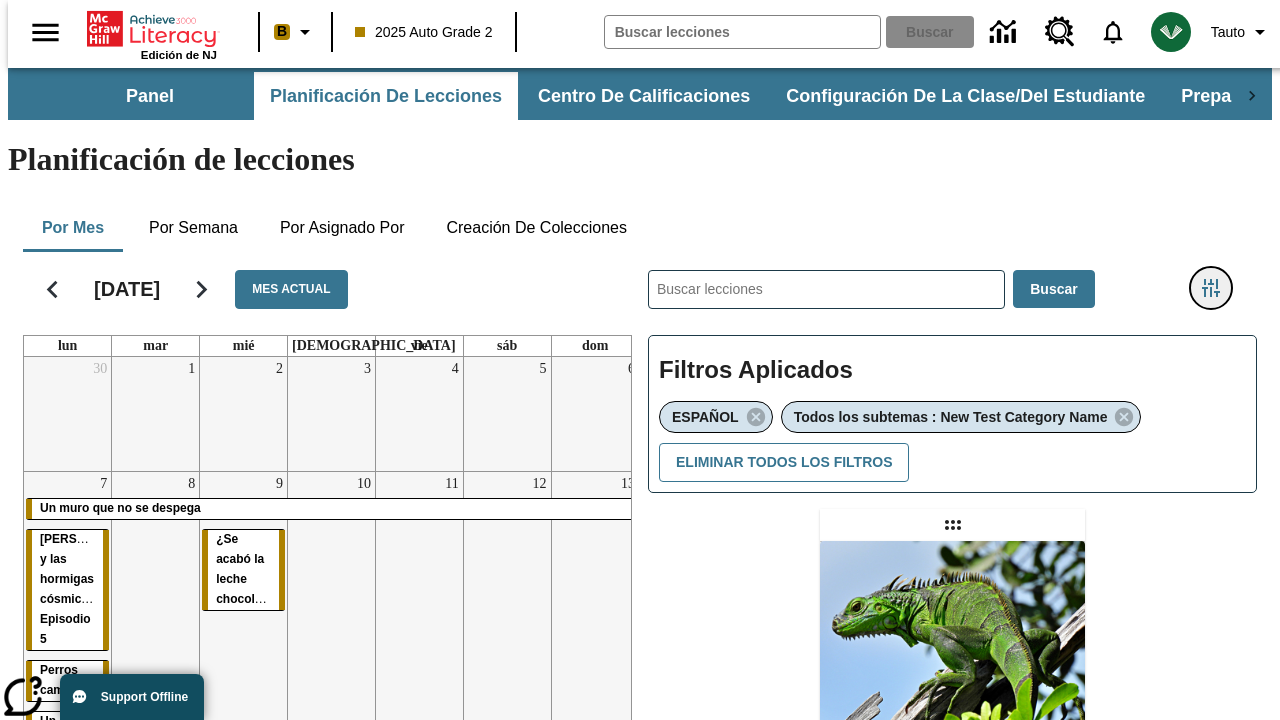click 